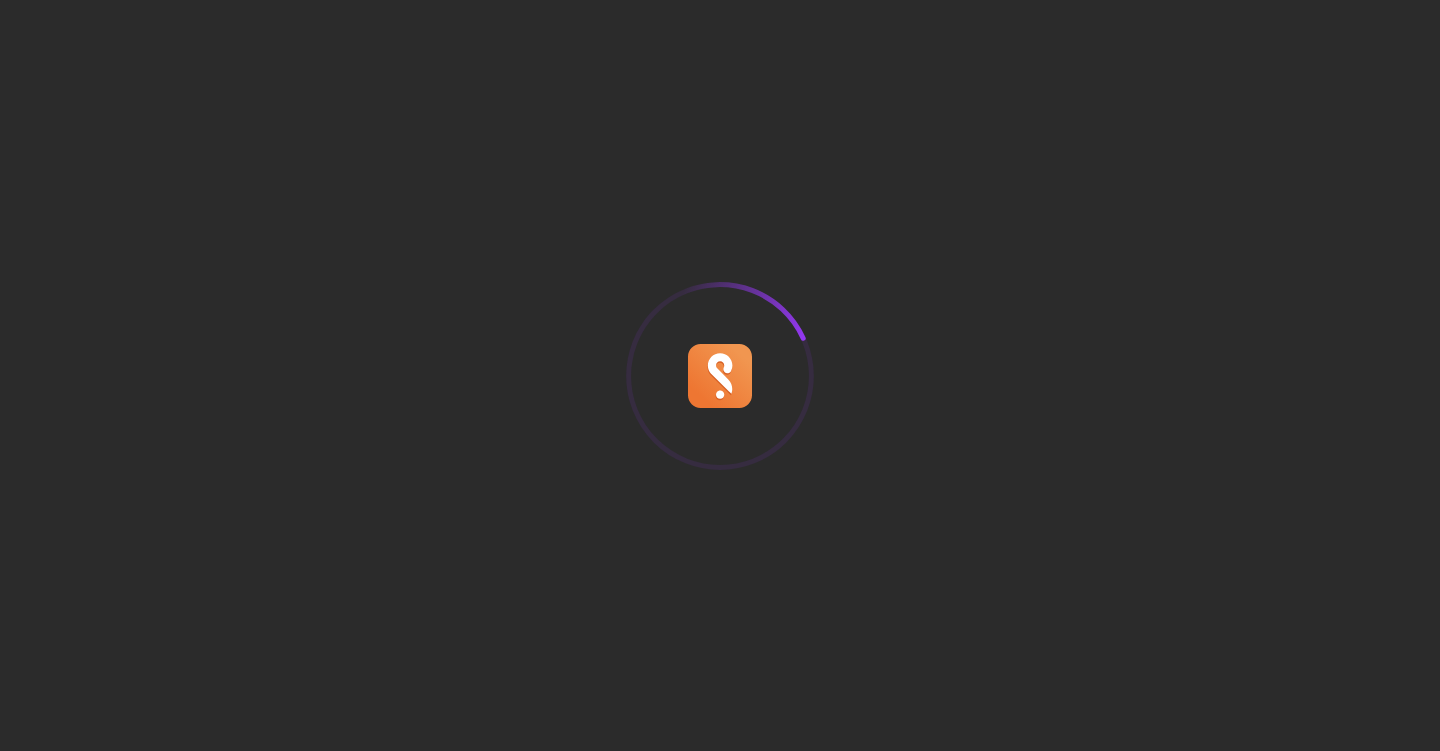 scroll, scrollTop: 0, scrollLeft: 0, axis: both 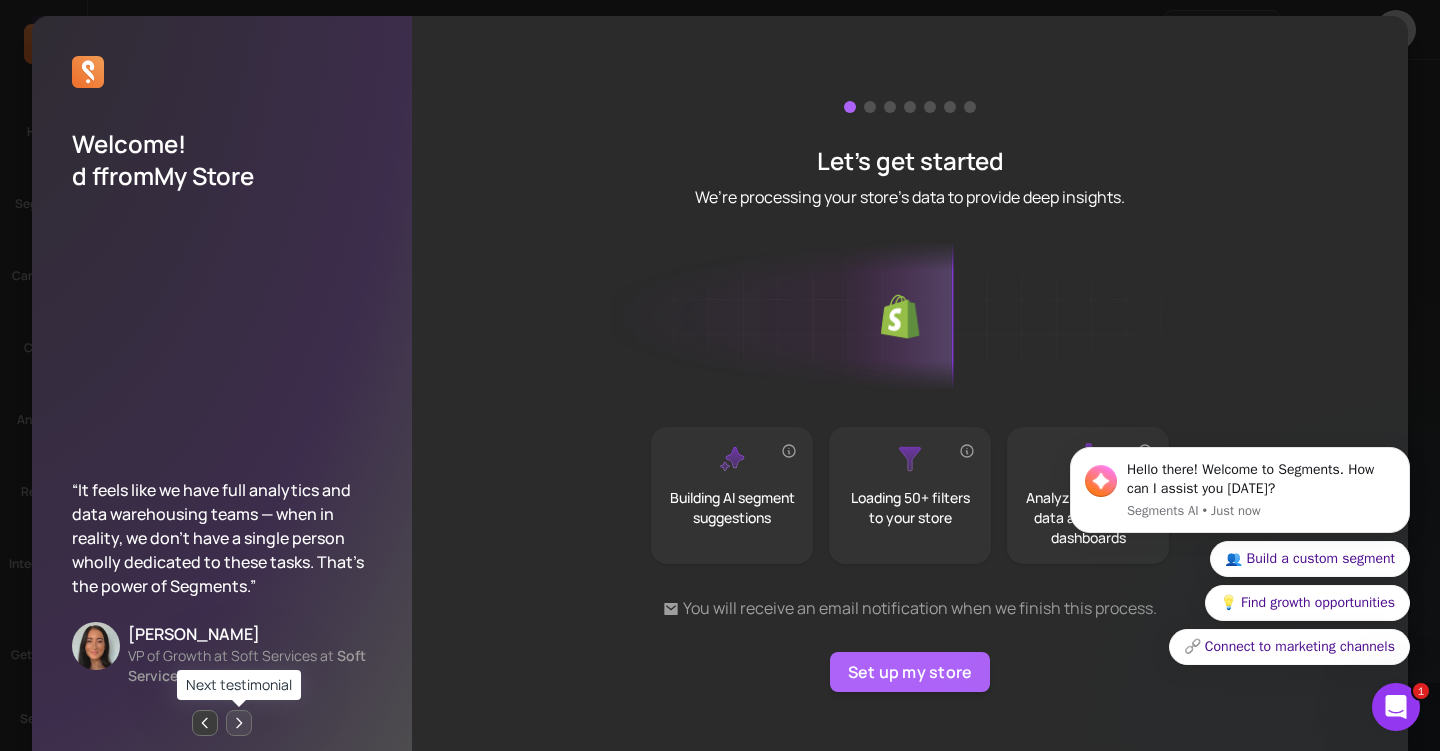 click 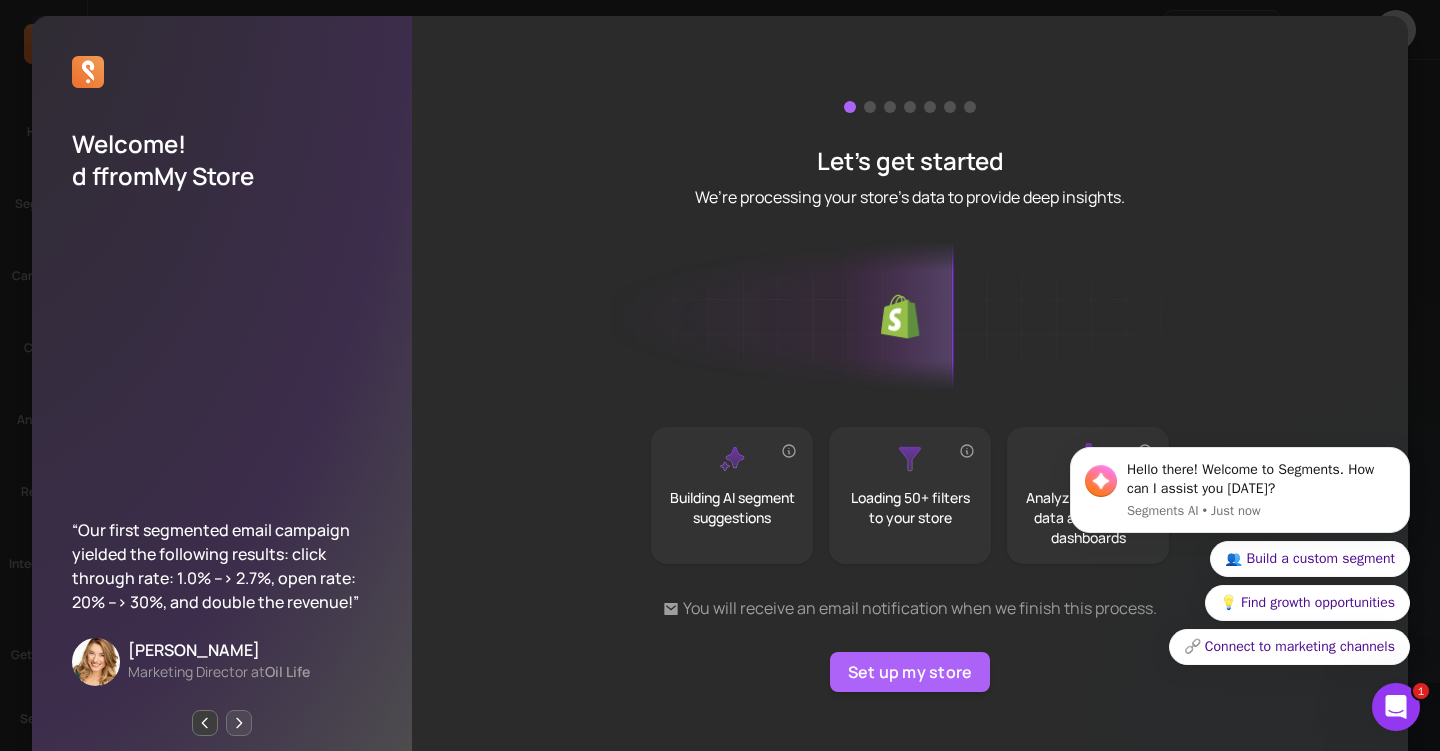 click 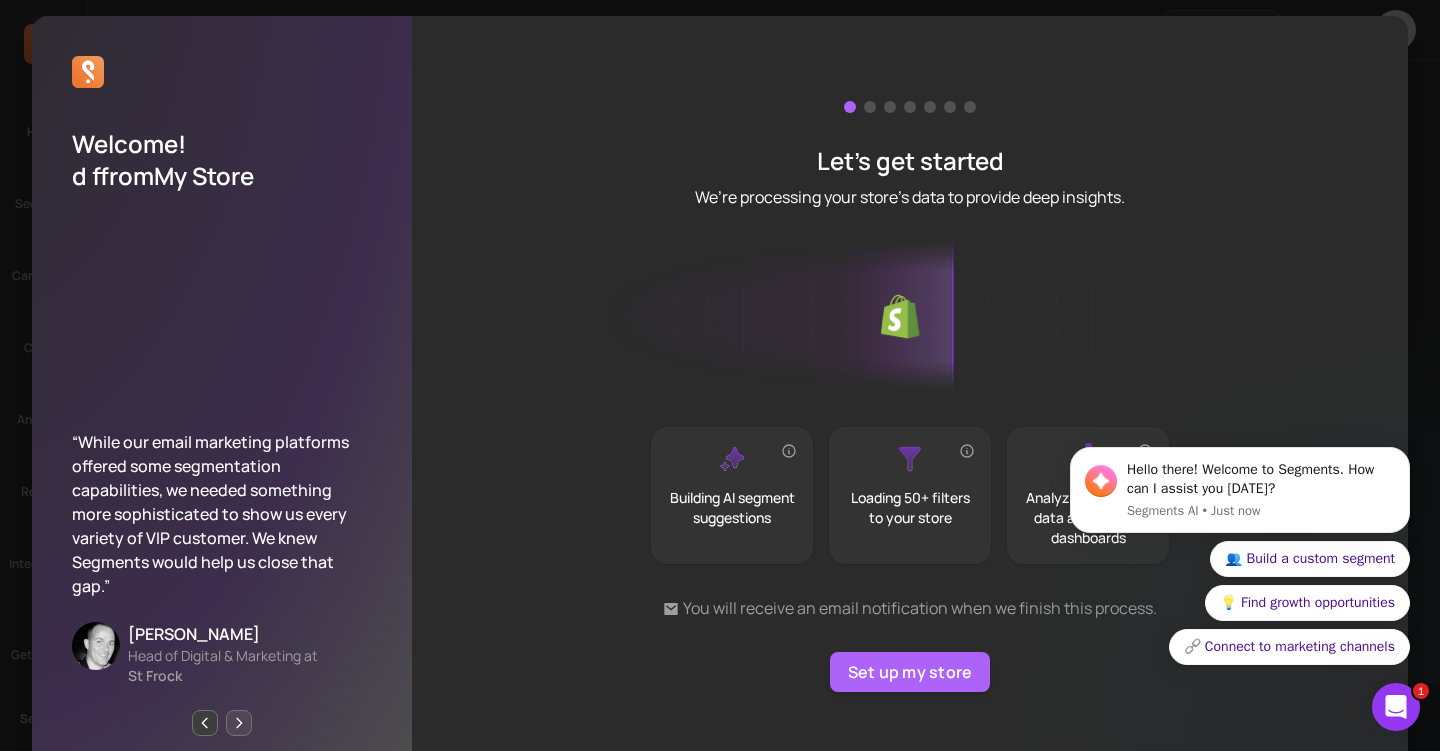 click 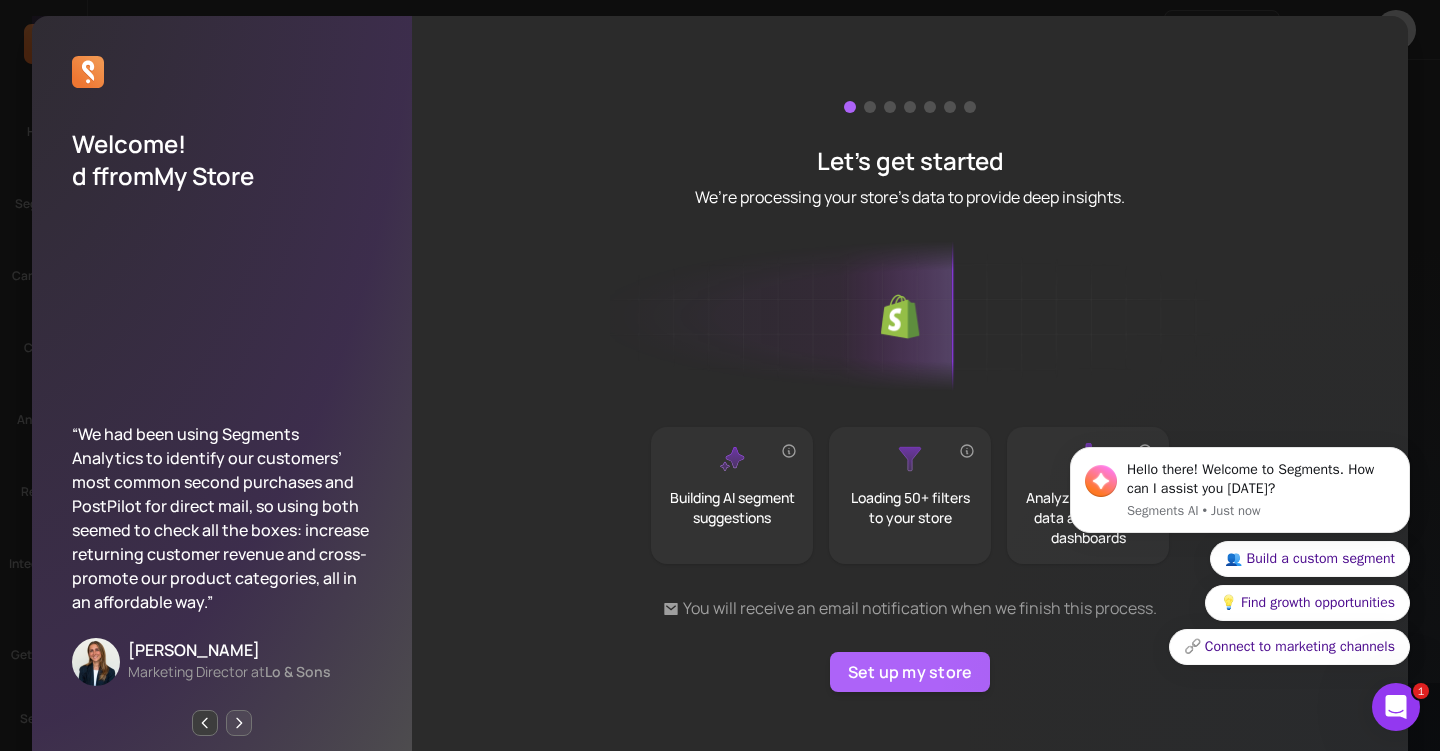click 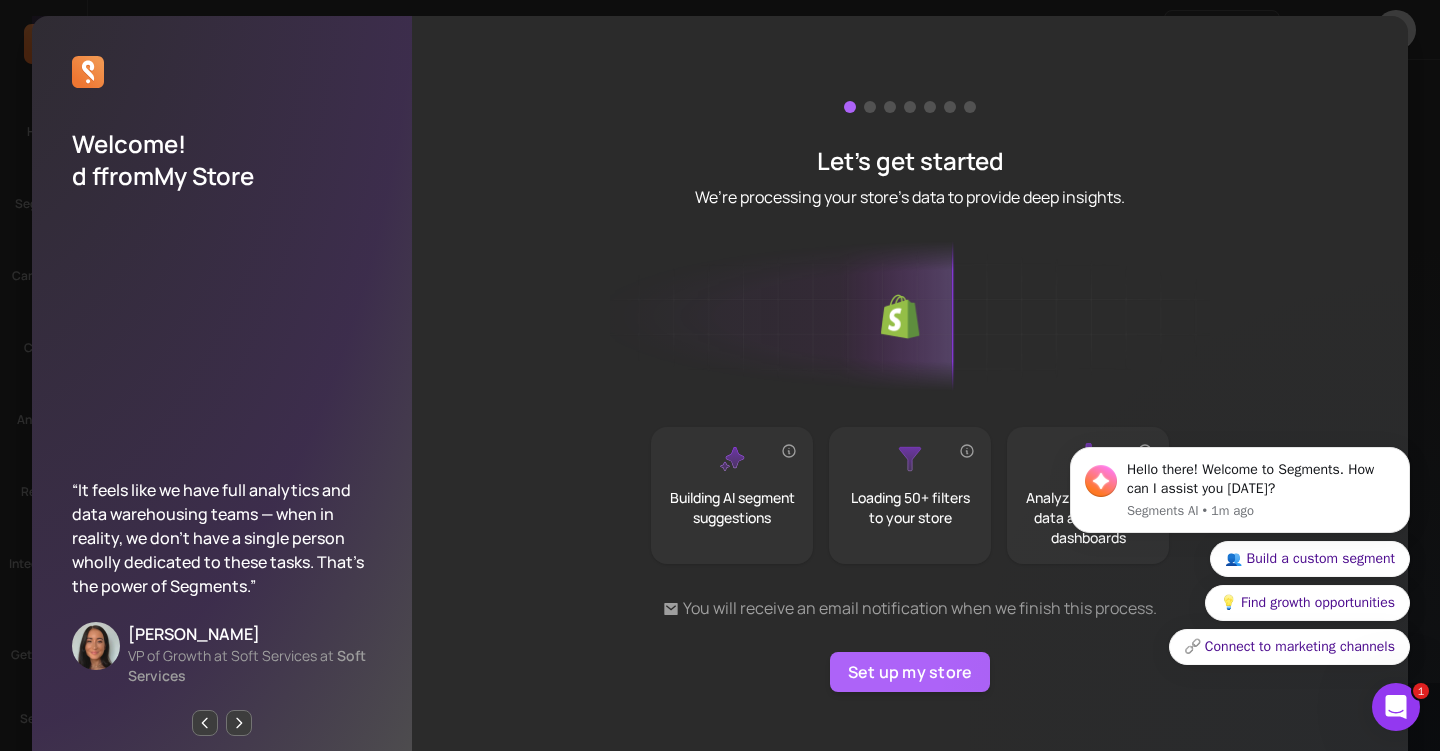 click at bounding box center (870, 107) 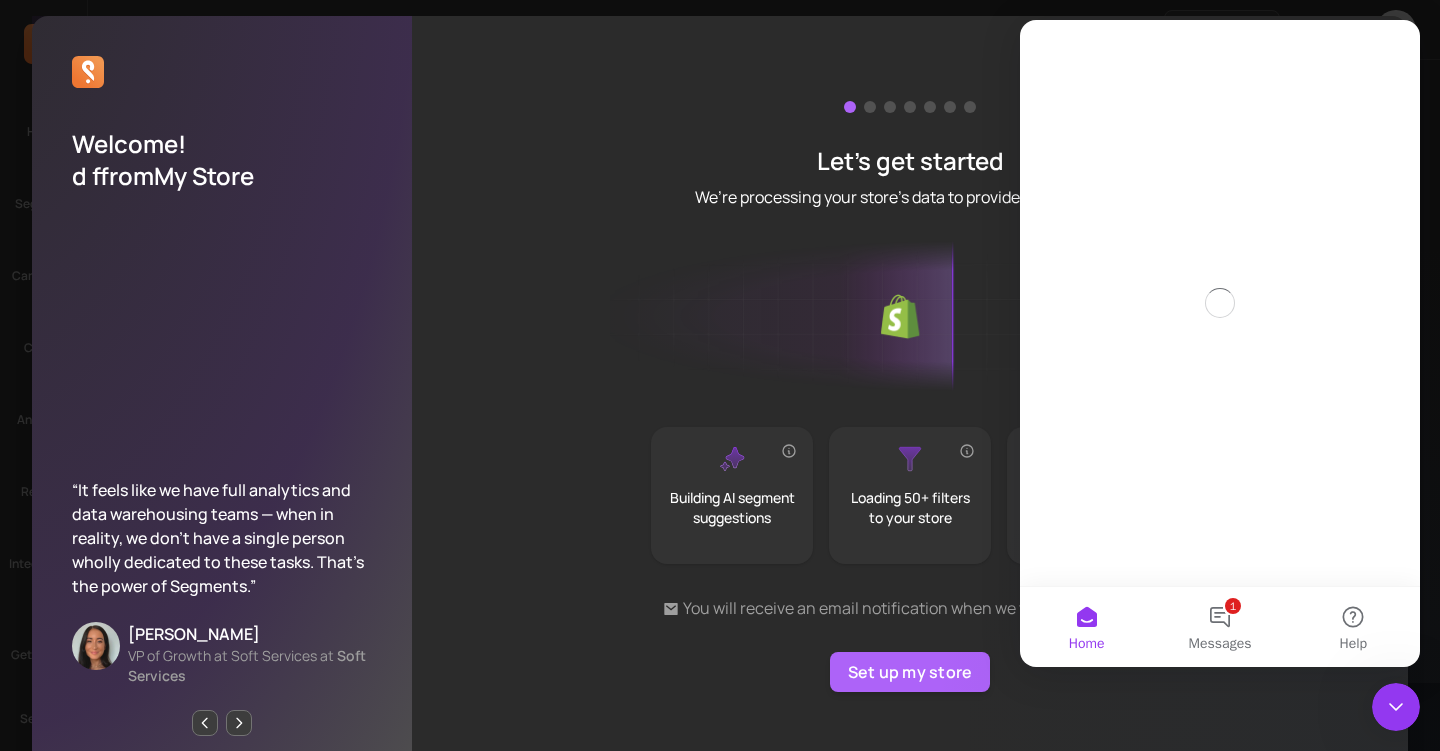 scroll, scrollTop: 0, scrollLeft: 0, axis: both 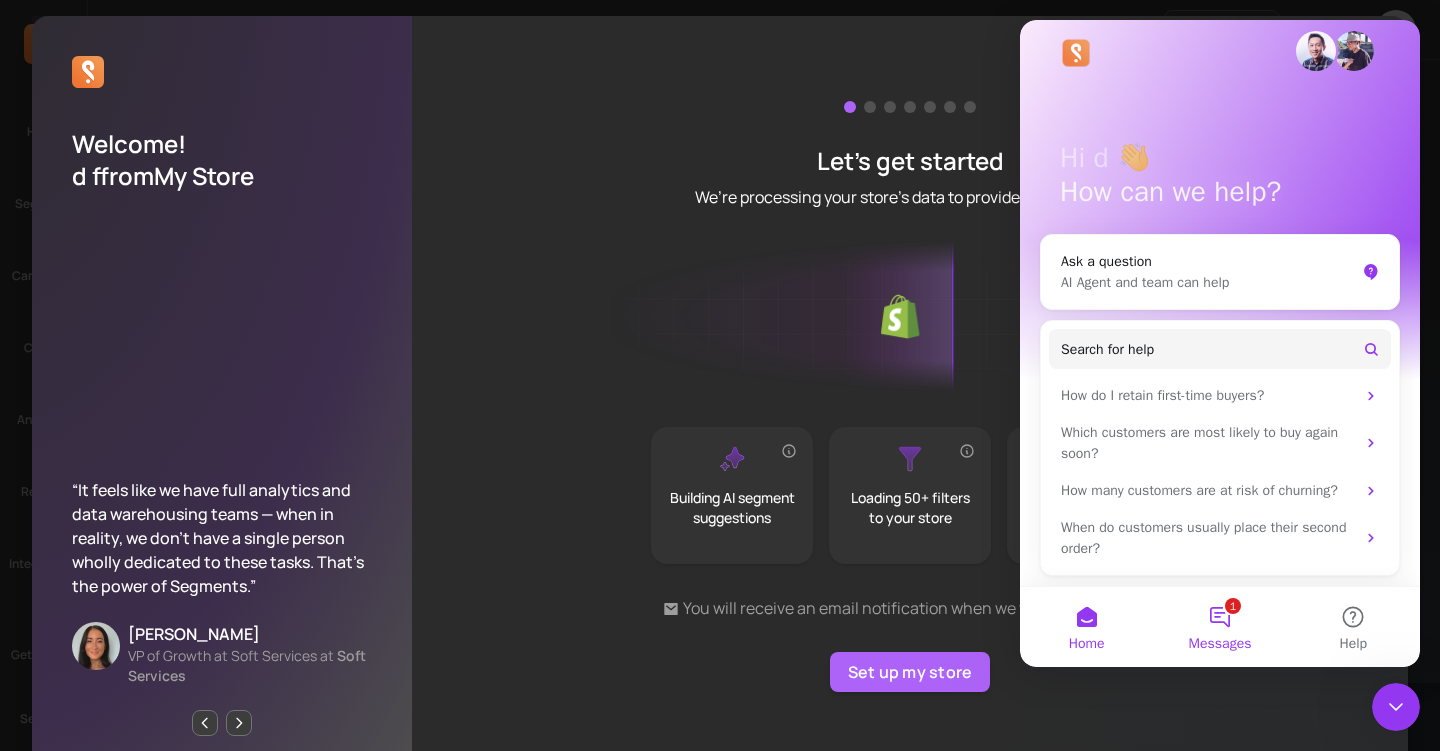 click on "1 Messages" at bounding box center (1219, 627) 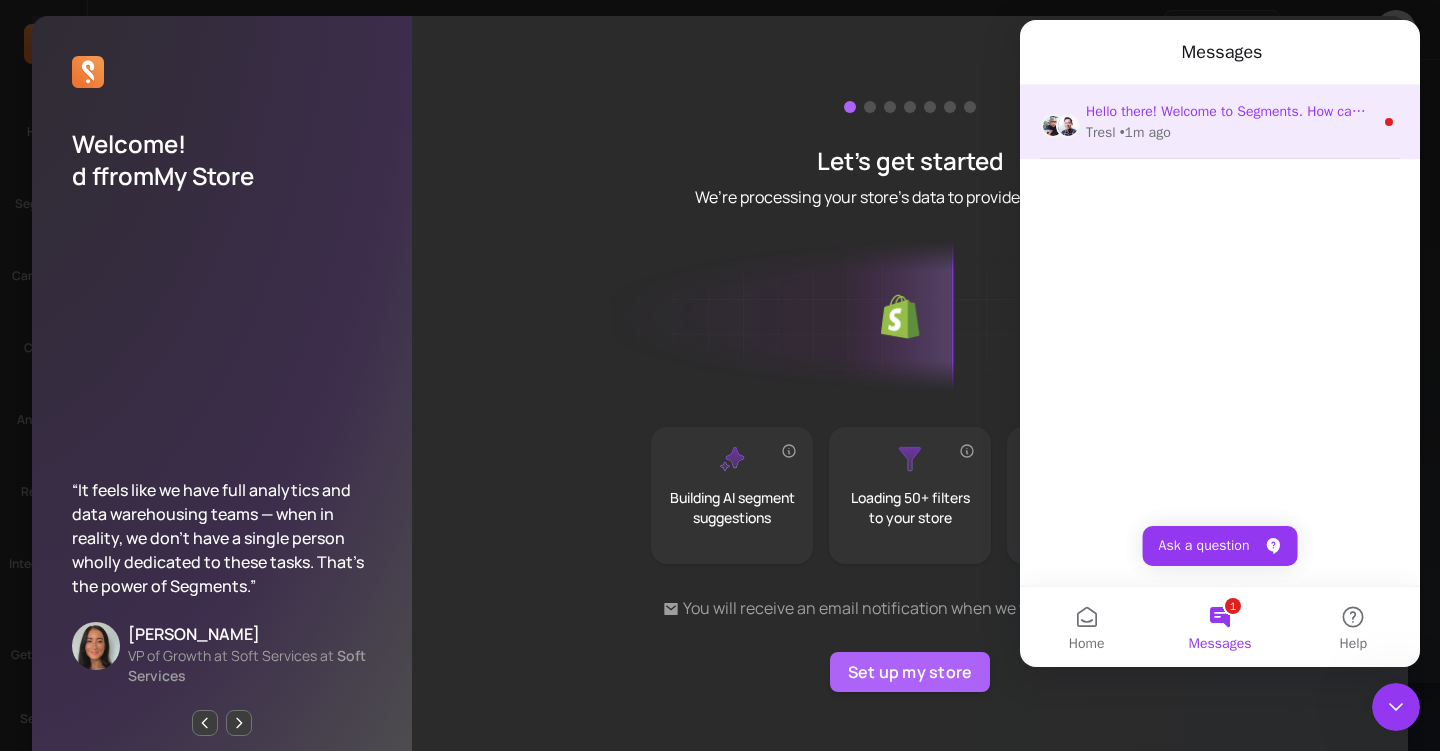 click on "Hello there! Welcome to Segments. How can I assist you [DATE]? [GEOGRAPHIC_DATA] •  1m ago" at bounding box center [1220, 122] 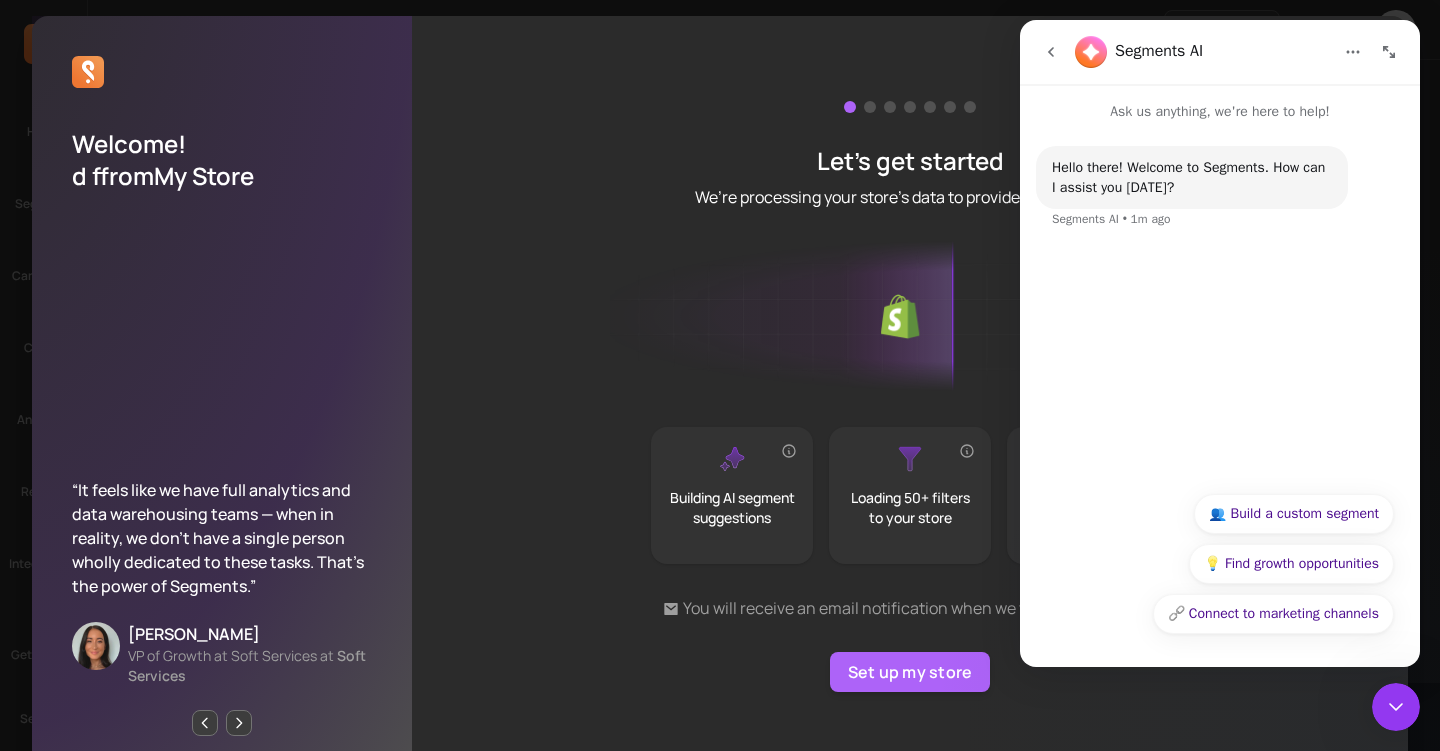 click at bounding box center [910, 318] 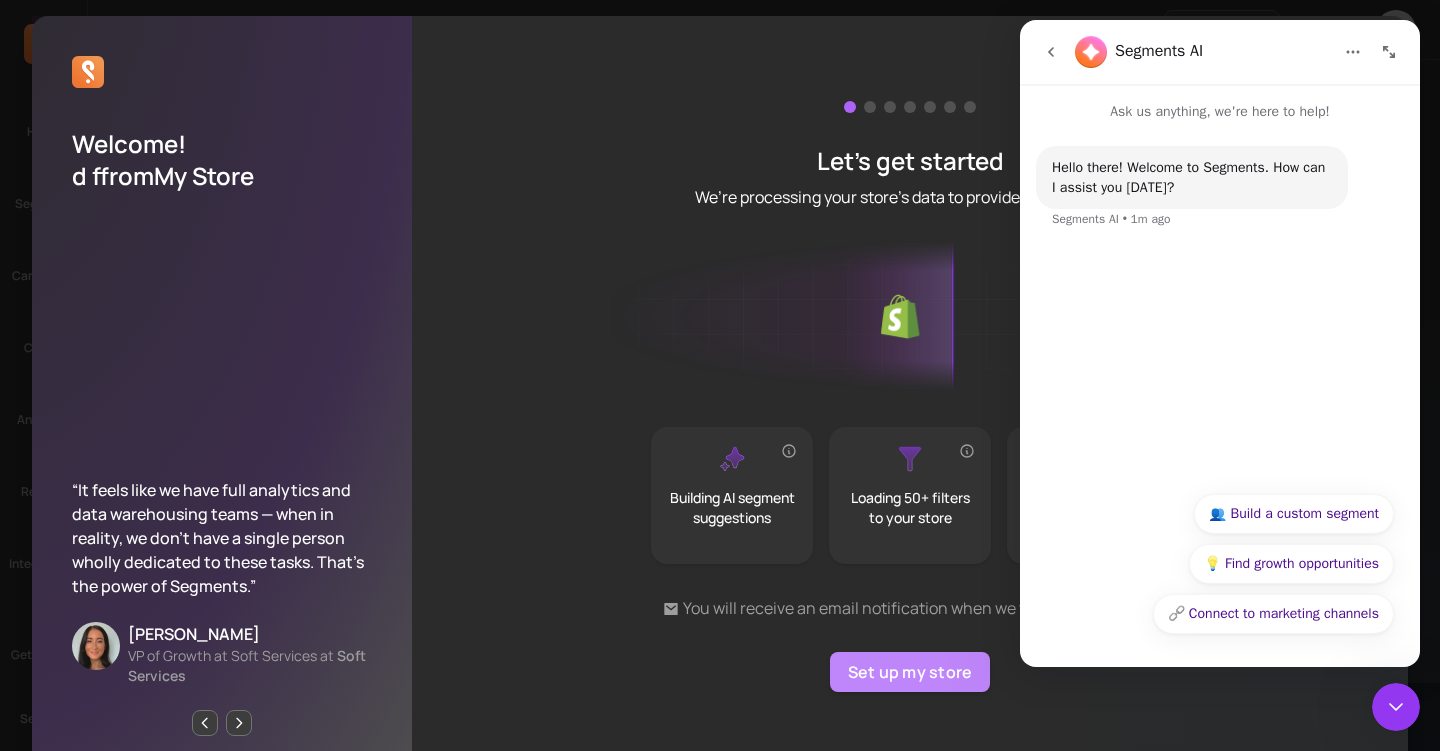 click on "Set up my store" at bounding box center (910, 672) 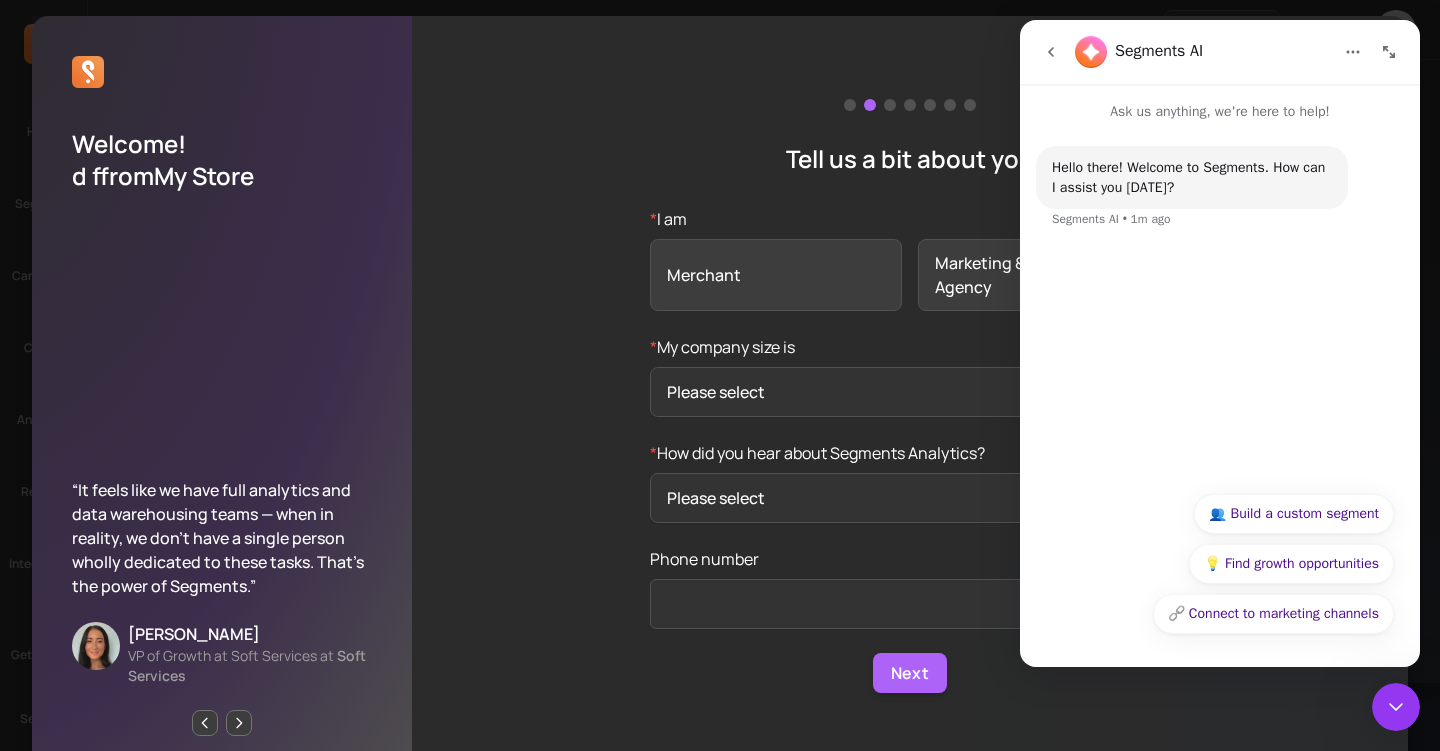 click 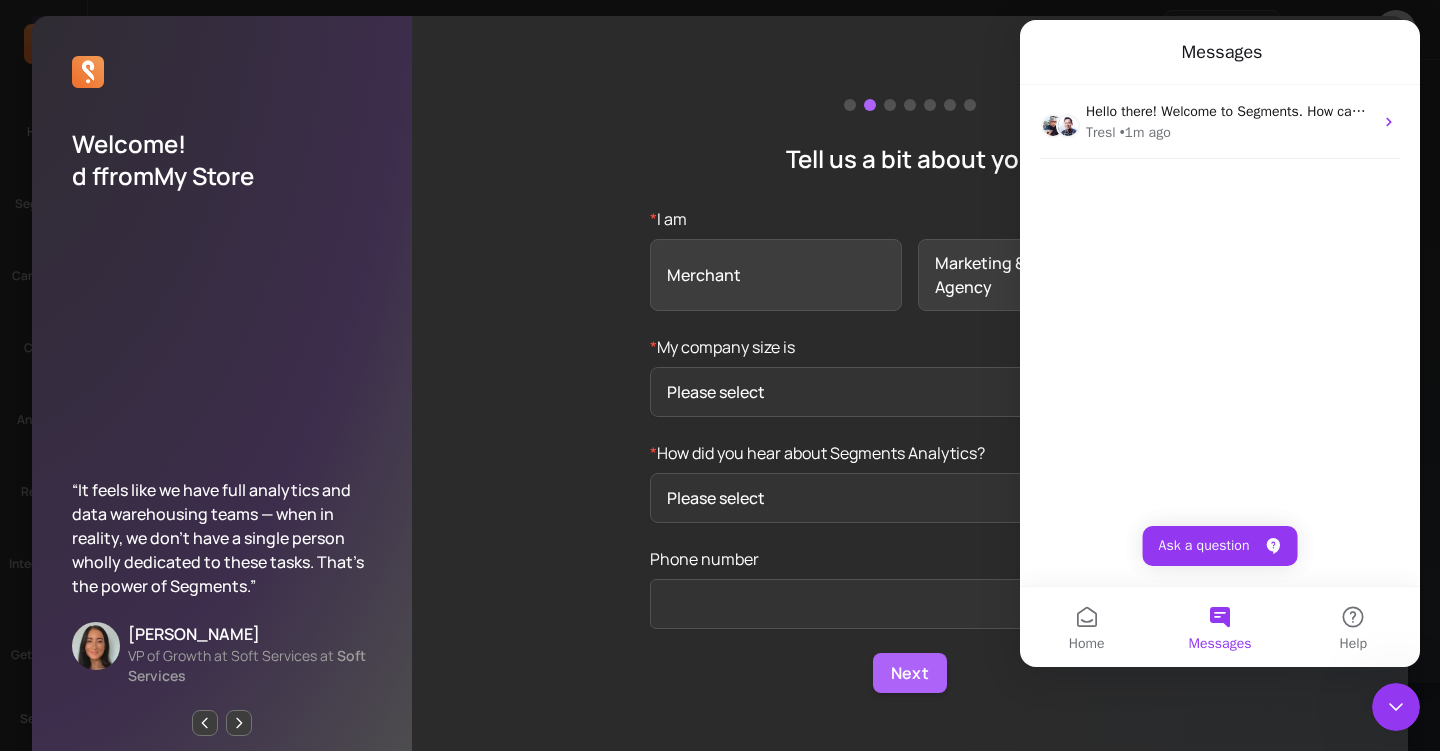 click on "Messages" at bounding box center (1220, 52) 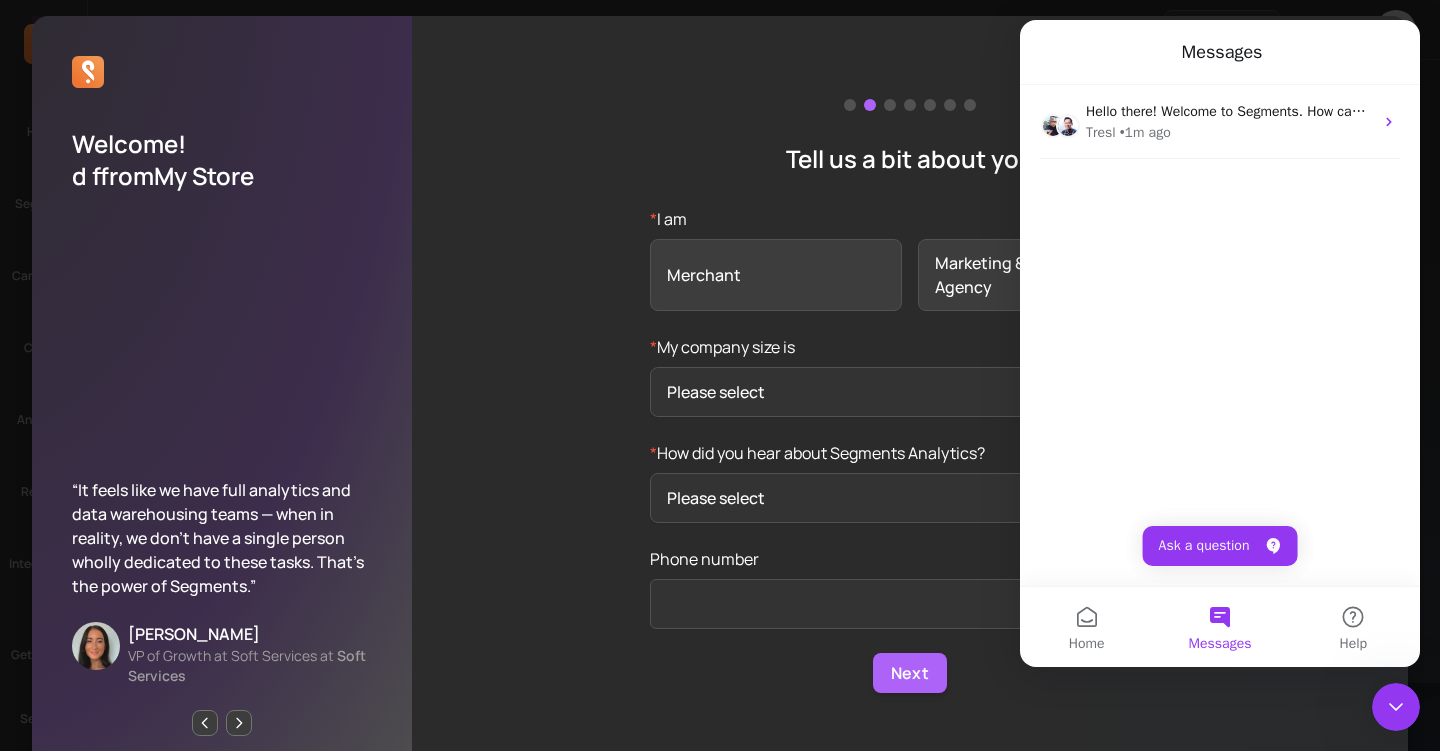 click on "Tell us a bit about you * I am Merchant Marketing & Design Agency * My company size is   Please select * How did you hear about Segments Analytics?   Please select Phone number Next" at bounding box center (910, 396) 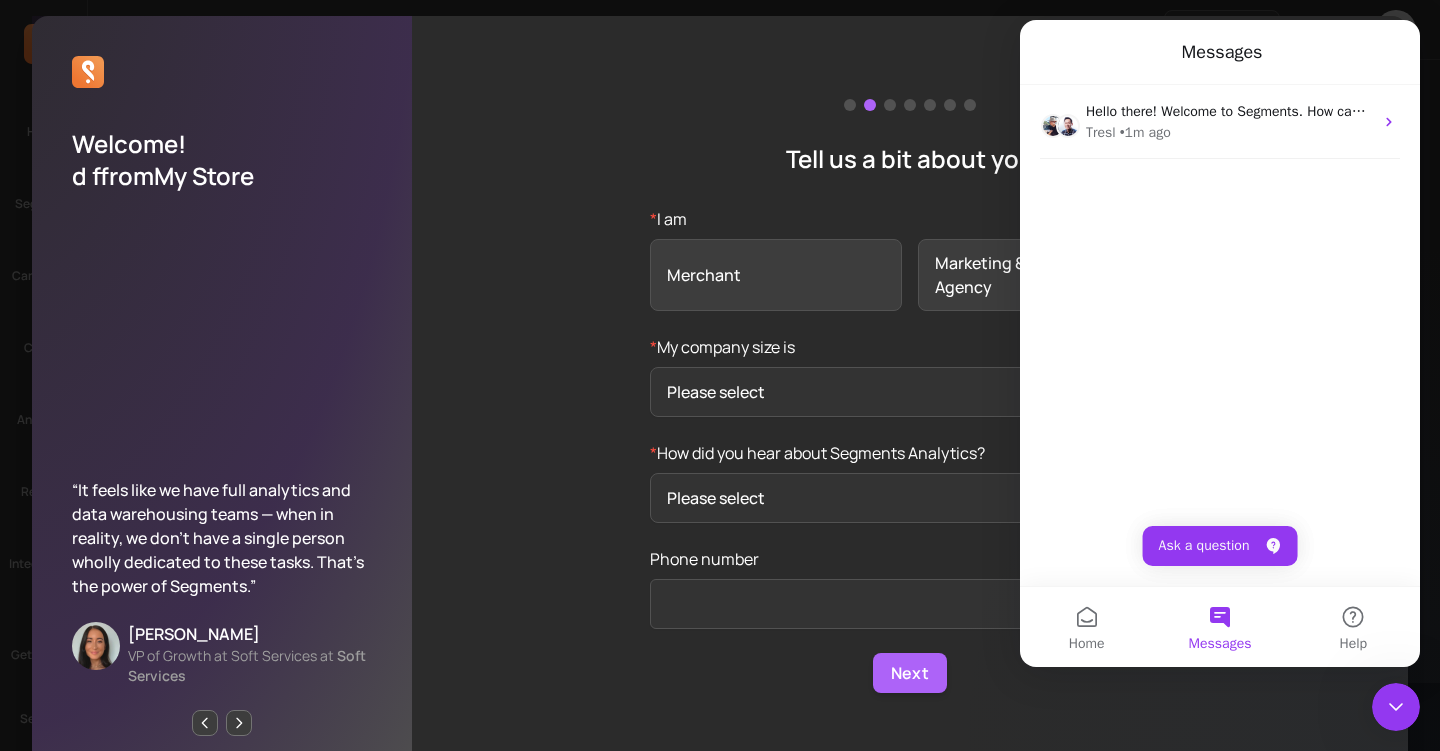 scroll, scrollTop: 2, scrollLeft: 0, axis: vertical 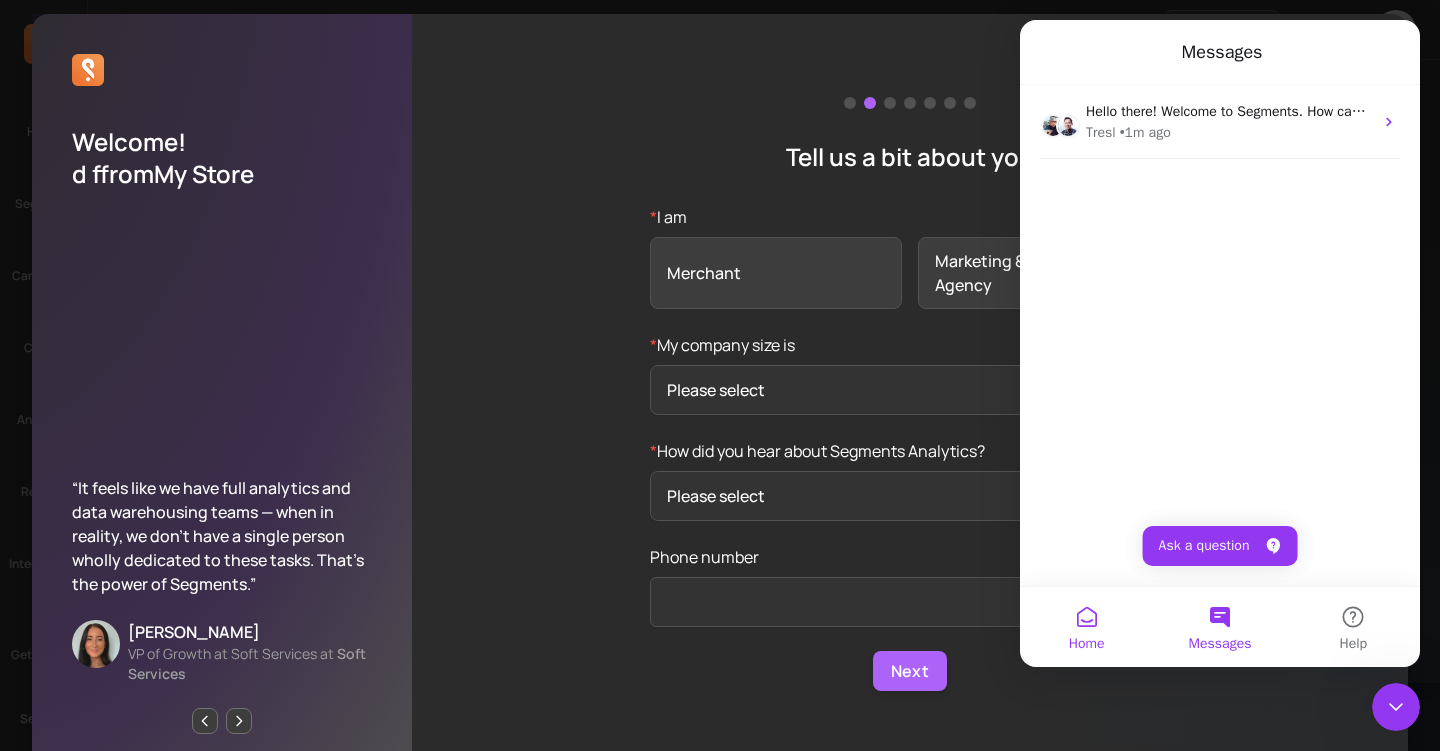 click on "Home" at bounding box center [1086, 627] 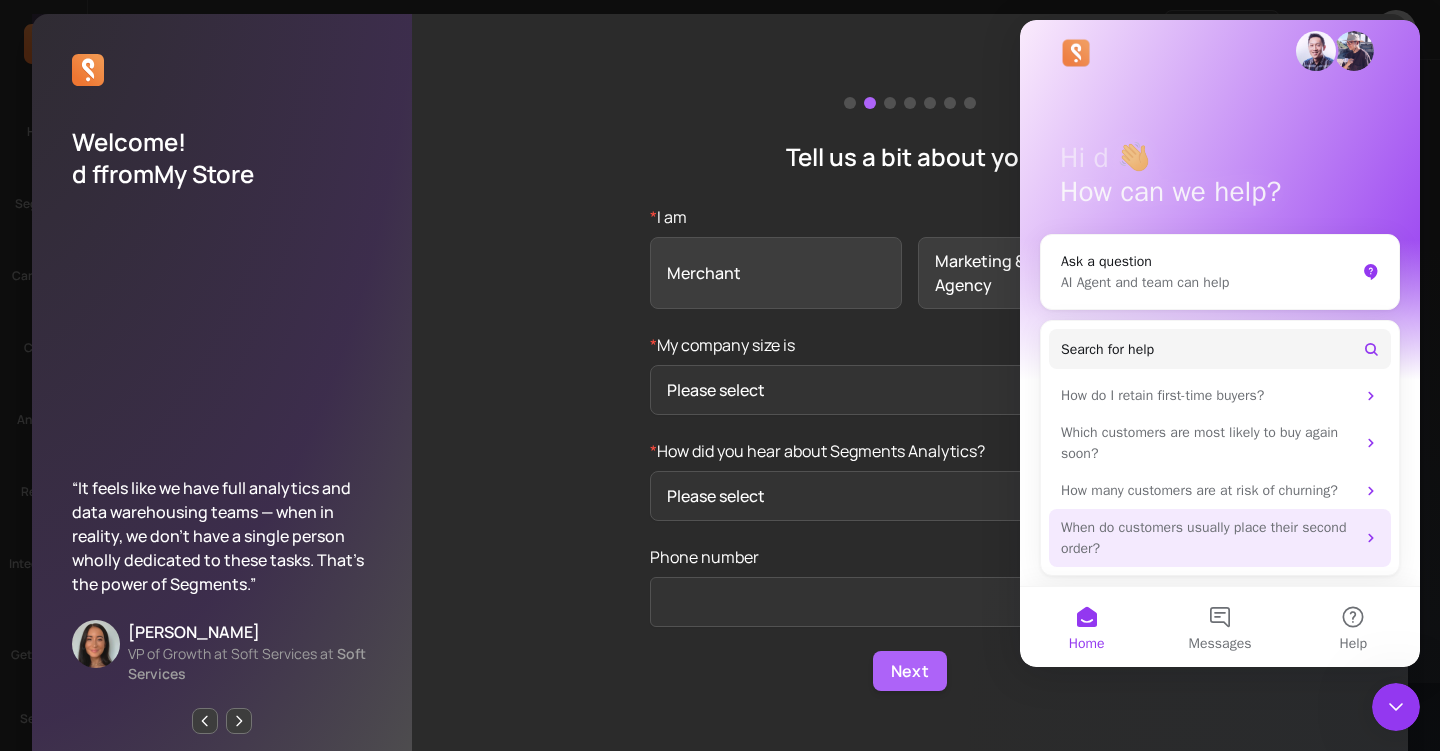 scroll, scrollTop: 21, scrollLeft: 0, axis: vertical 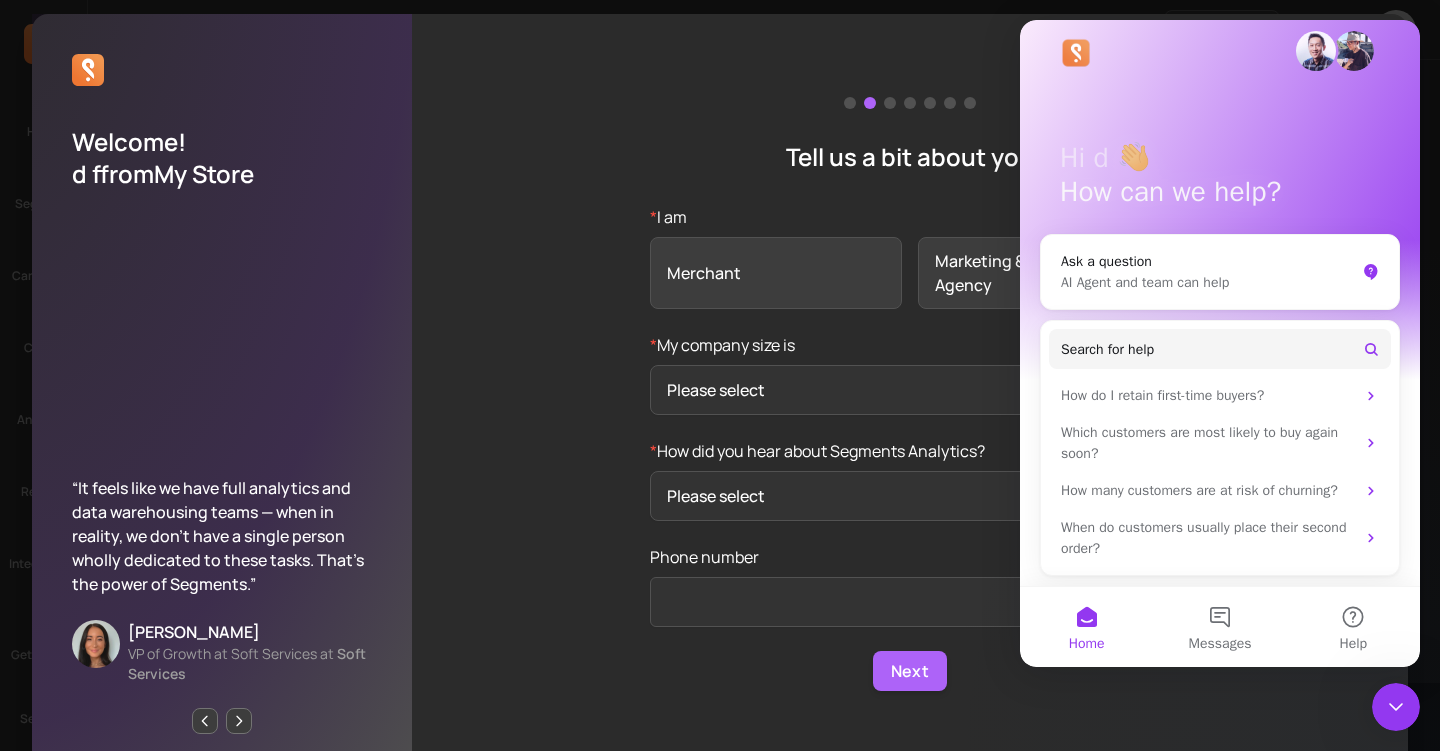 click on "Tell us a bit about you * I am Merchant Marketing & Design Agency * My company size is   Please select * How did you hear about Segments Analytics?   Please select Phone number Next" at bounding box center (910, 394) 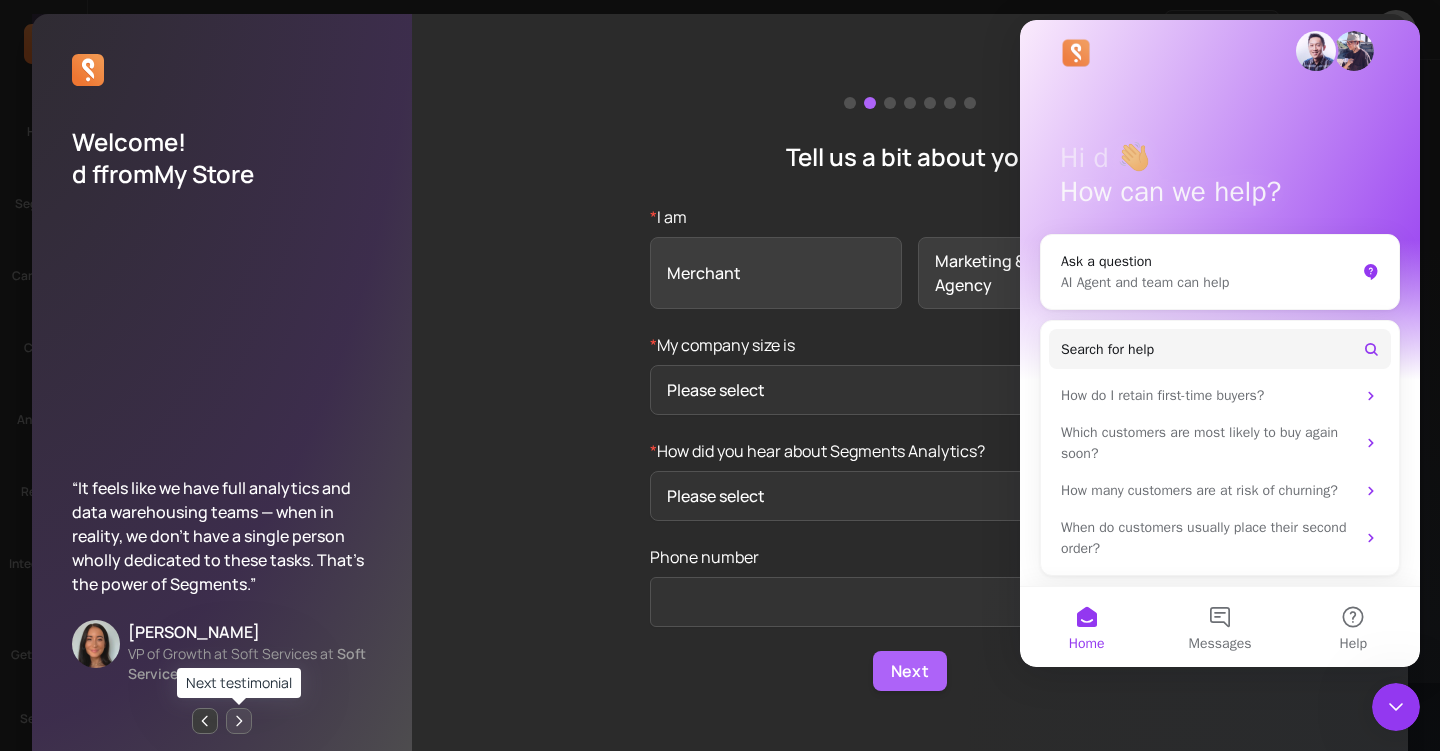 click 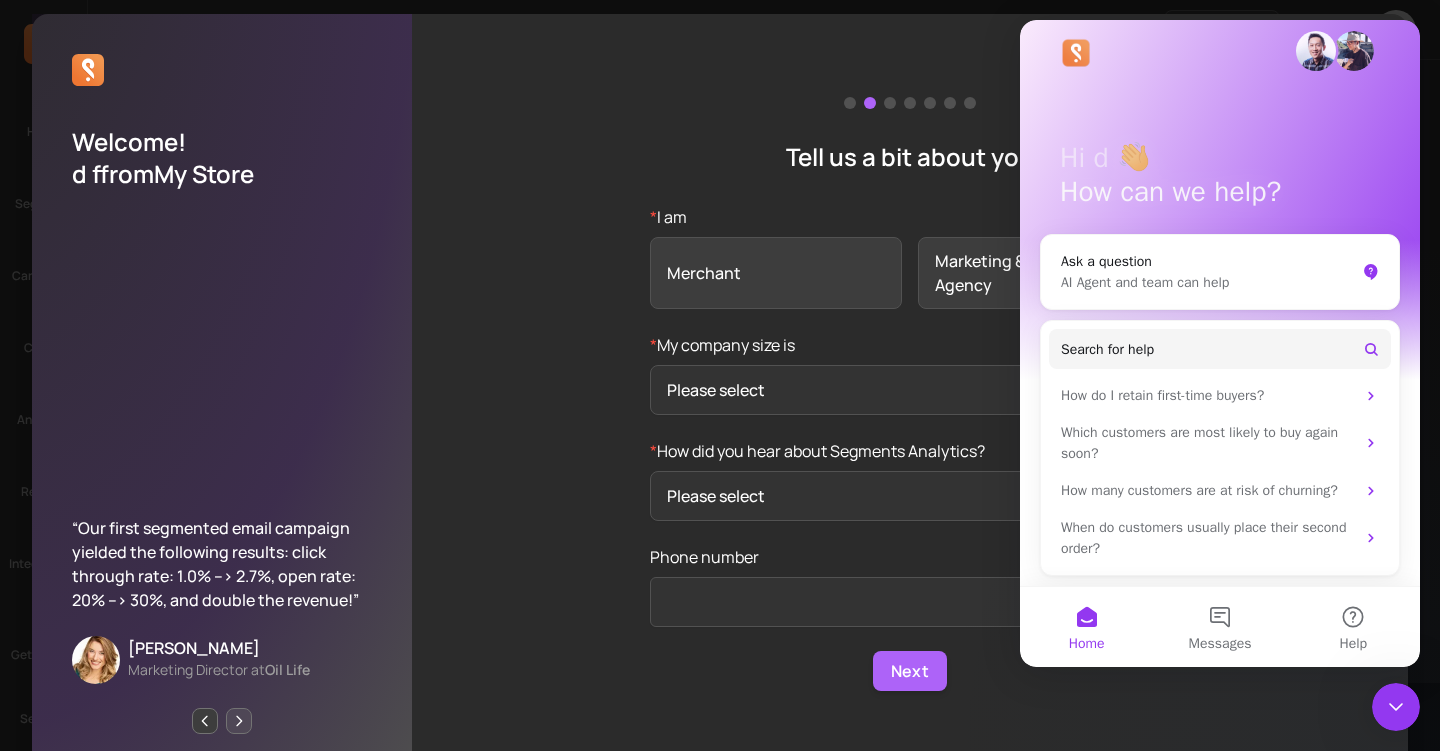 click 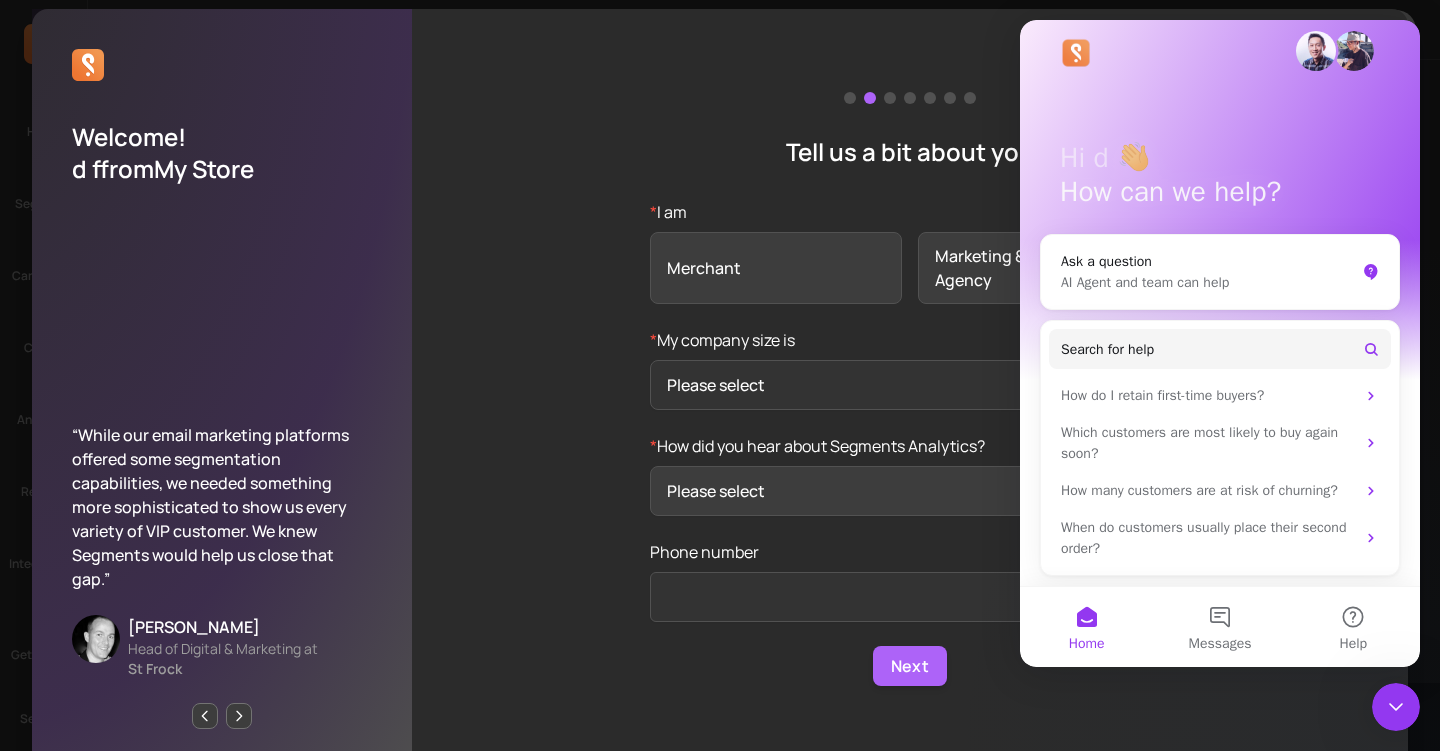 scroll, scrollTop: 6, scrollLeft: 0, axis: vertical 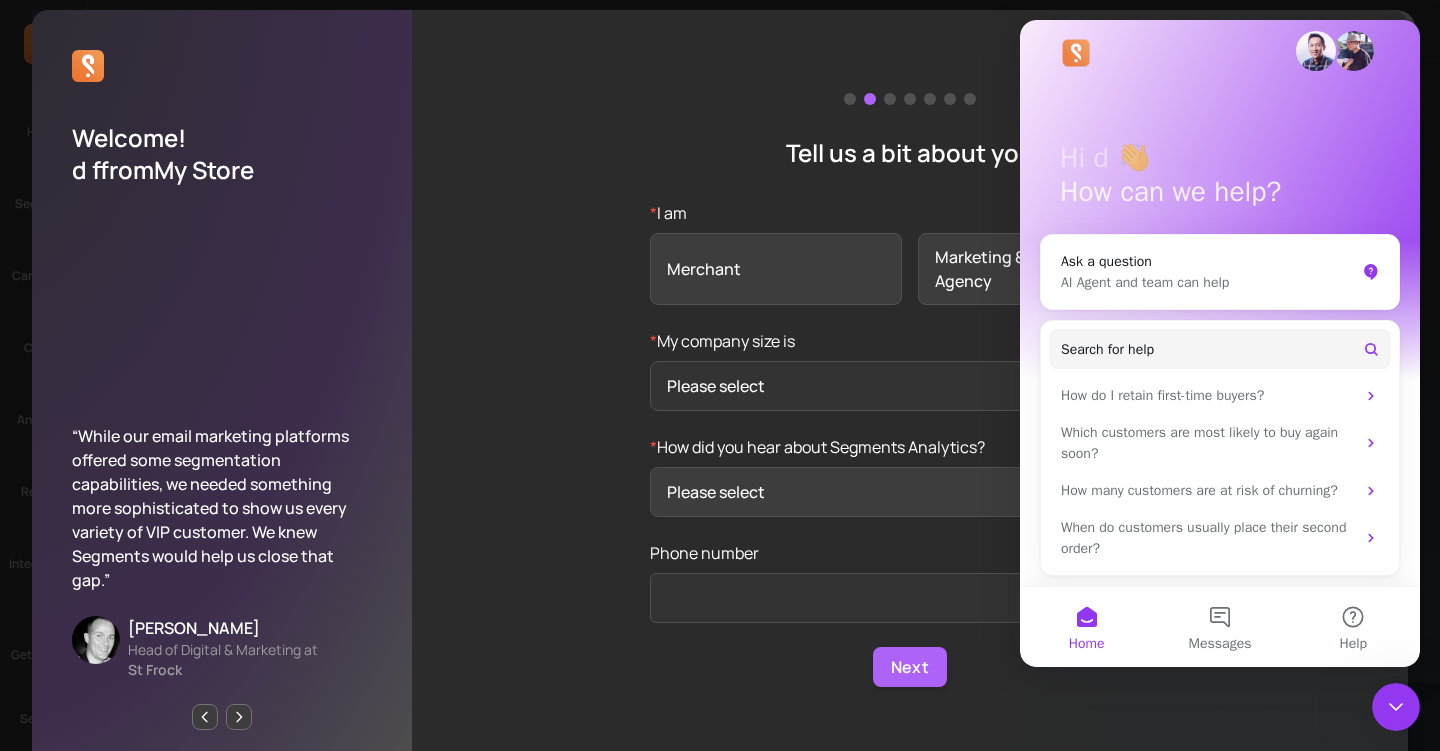 click on "Please select" at bounding box center [910, 492] 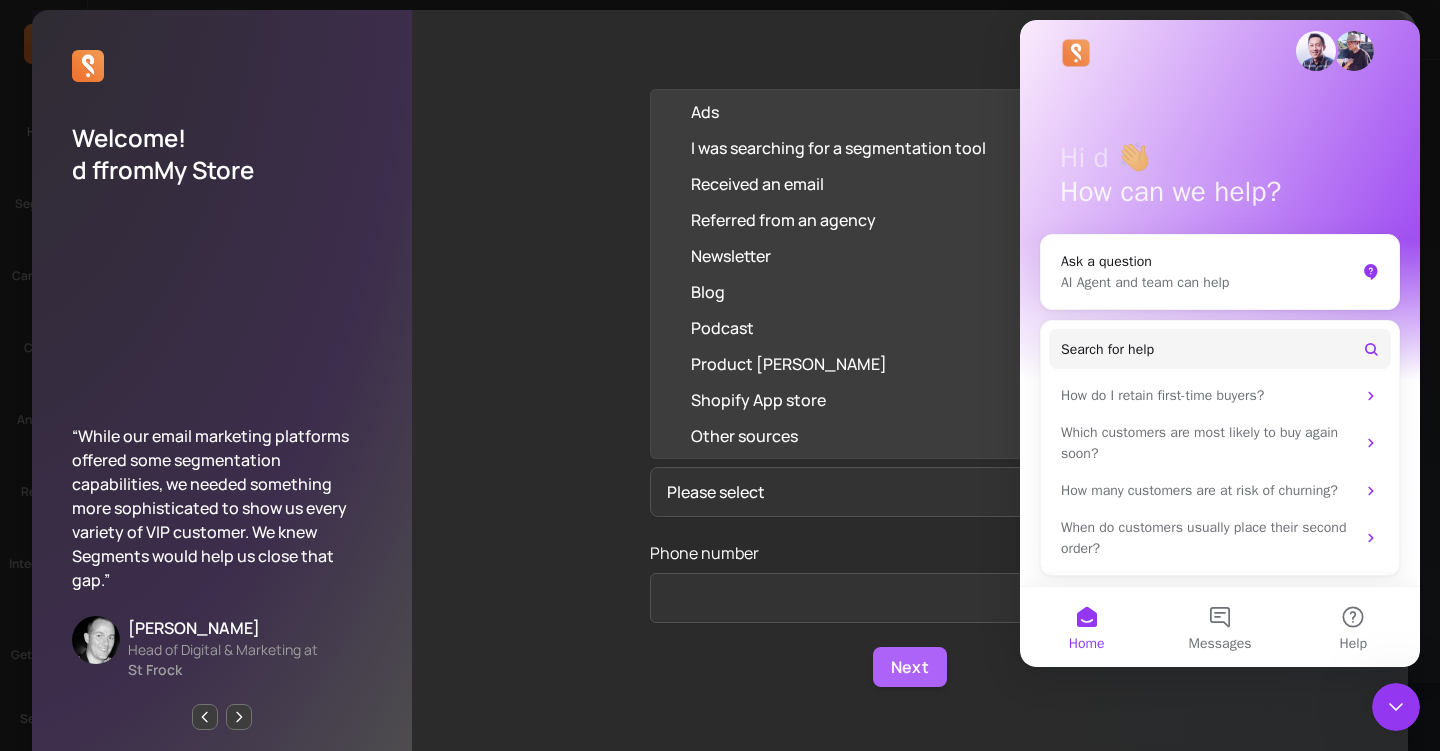 click on "Tell us a bit about you * I am Merchant Marketing & Design Agency * My company size is   Please select * How did you hear about Segments Analytics?   Please select Phone number Next" at bounding box center [910, 390] 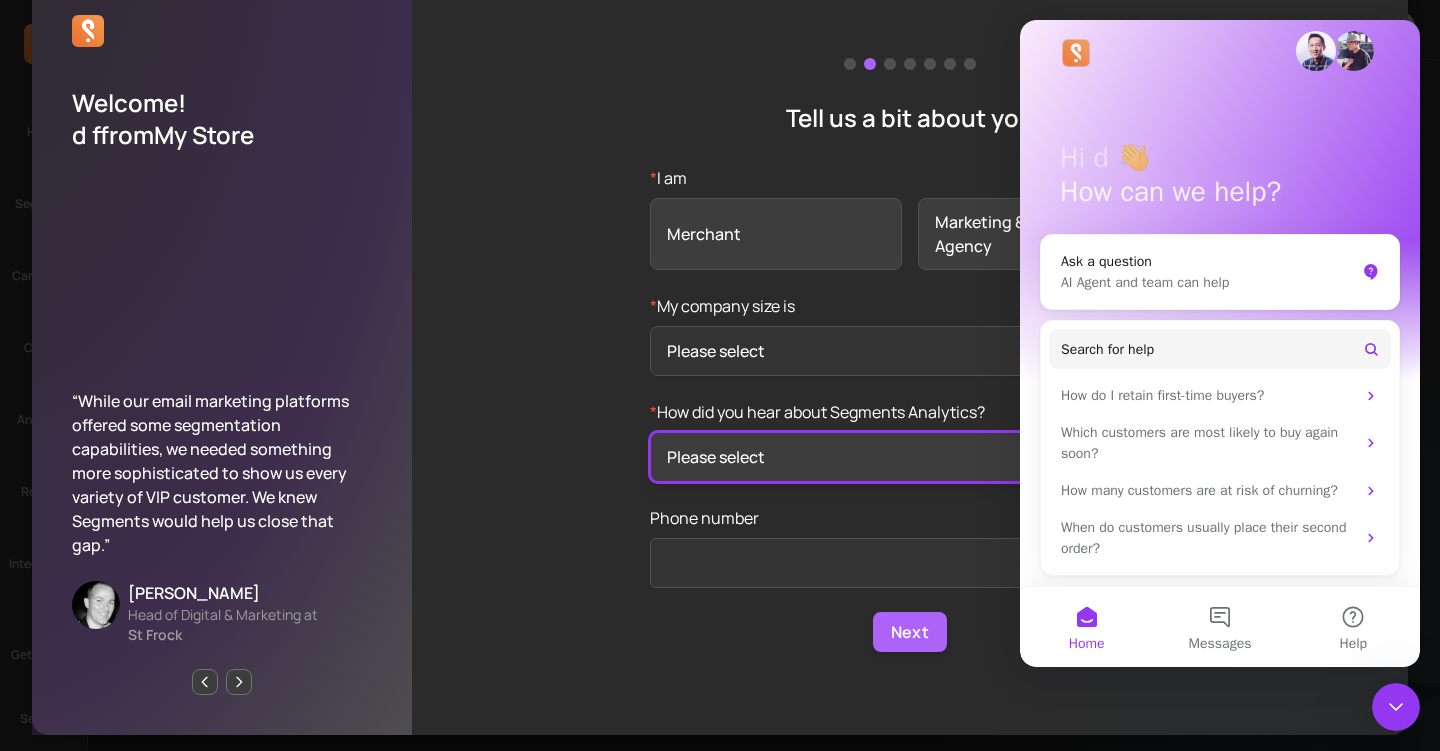 scroll, scrollTop: 41, scrollLeft: 0, axis: vertical 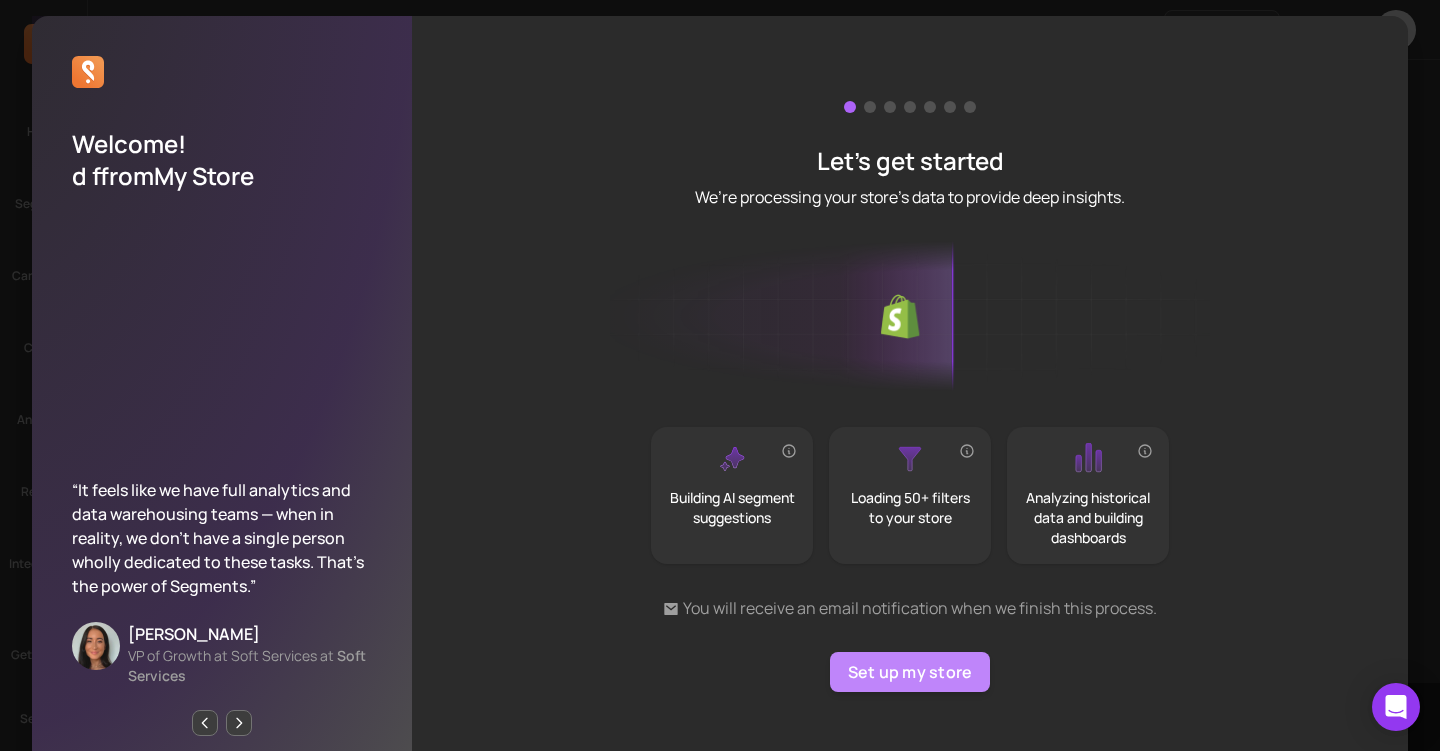 click on "Set up my store" at bounding box center [910, 672] 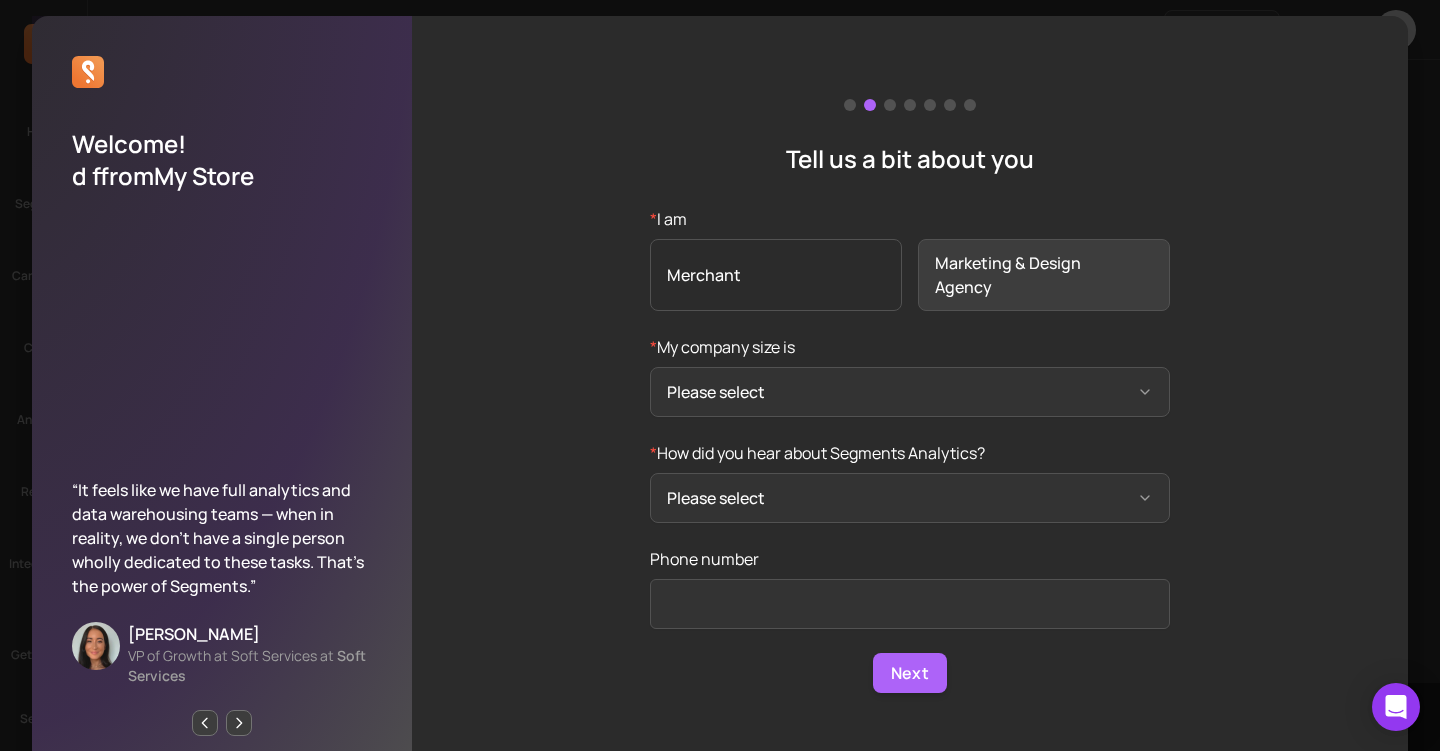 click on "Merchant" at bounding box center [776, 275] 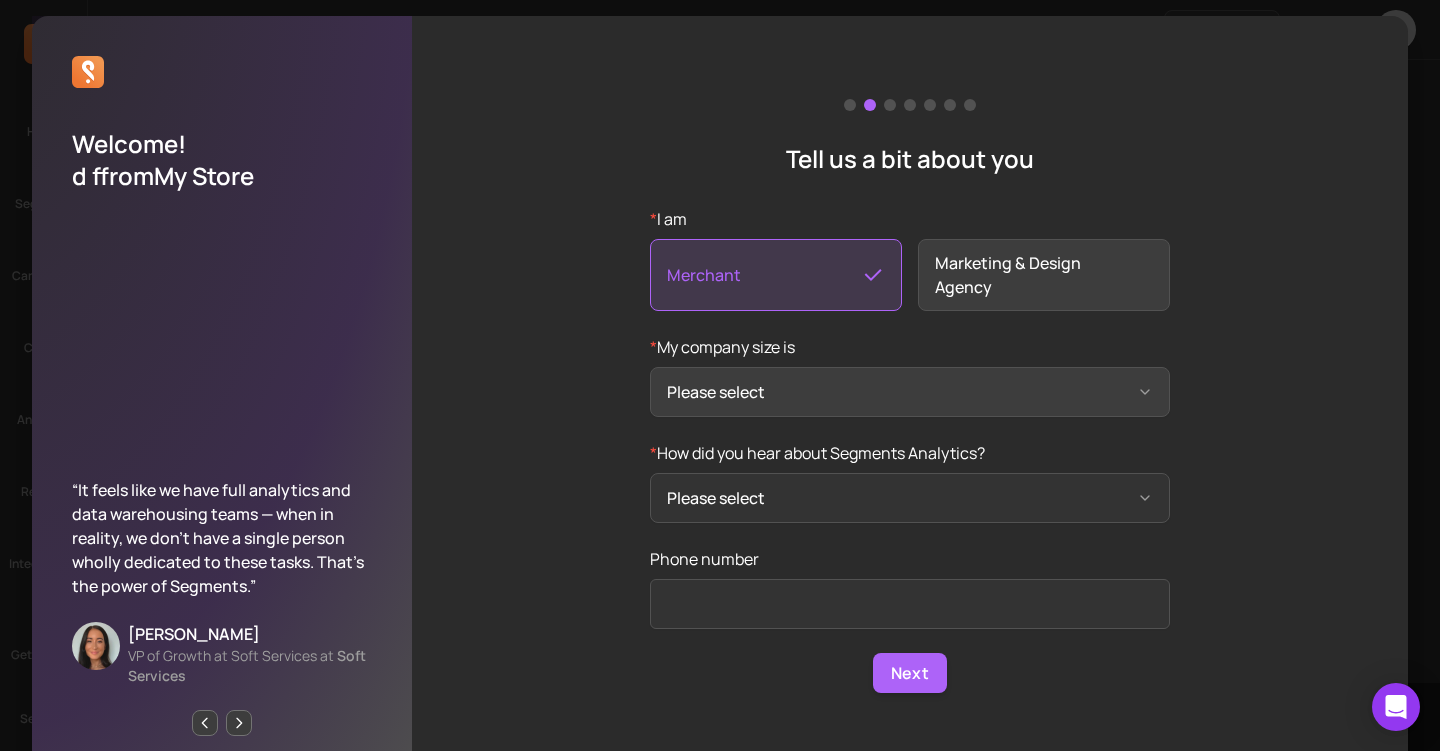 click on "Please select" at bounding box center [910, 392] 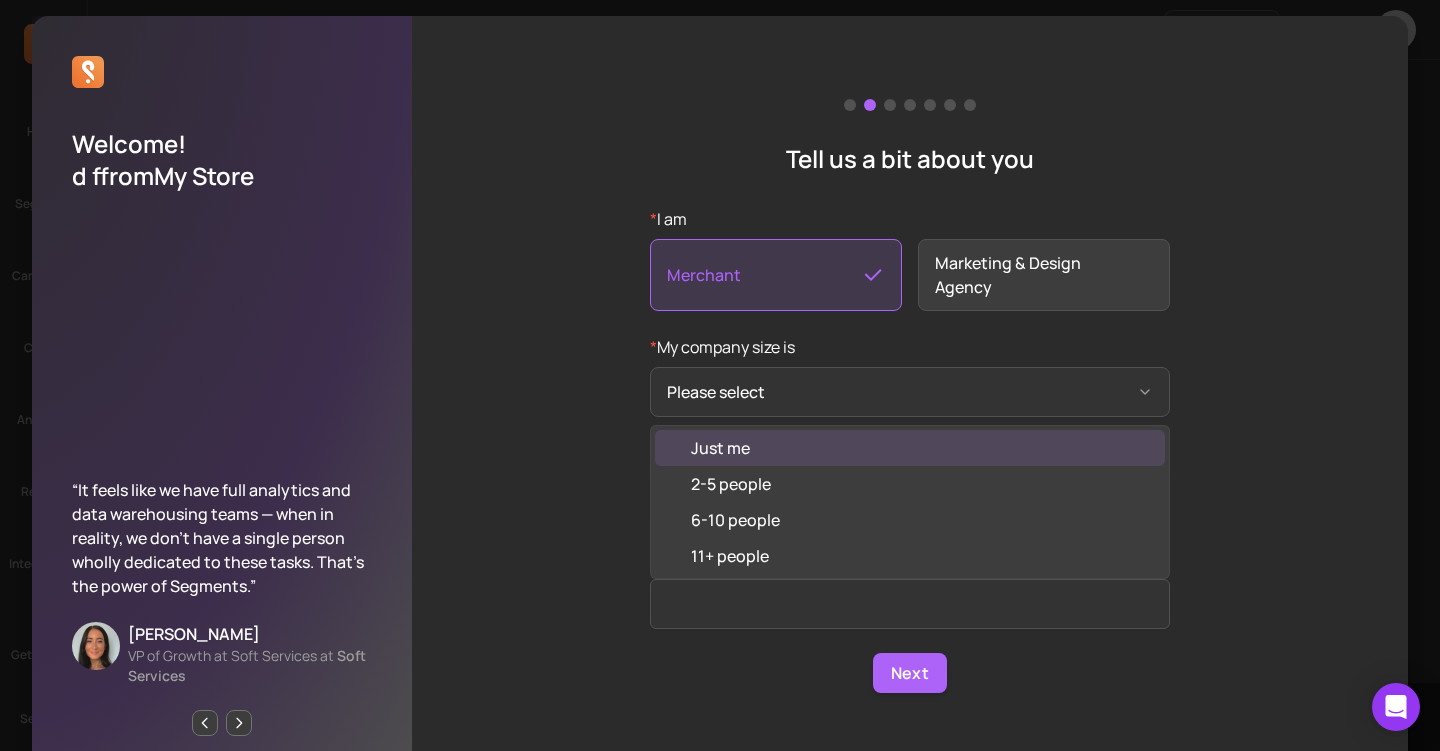 click on "Just me" at bounding box center [910, 448] 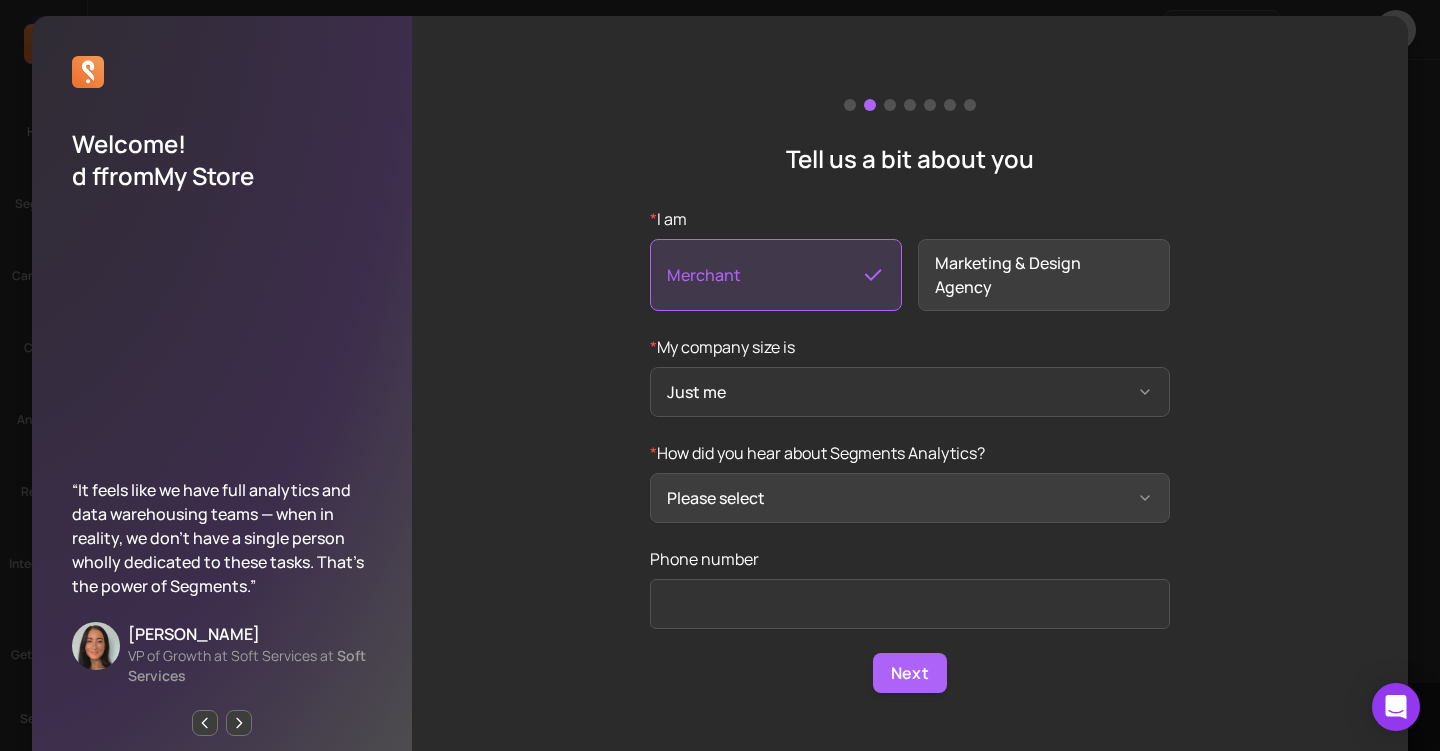 click on "Please select" at bounding box center [910, 498] 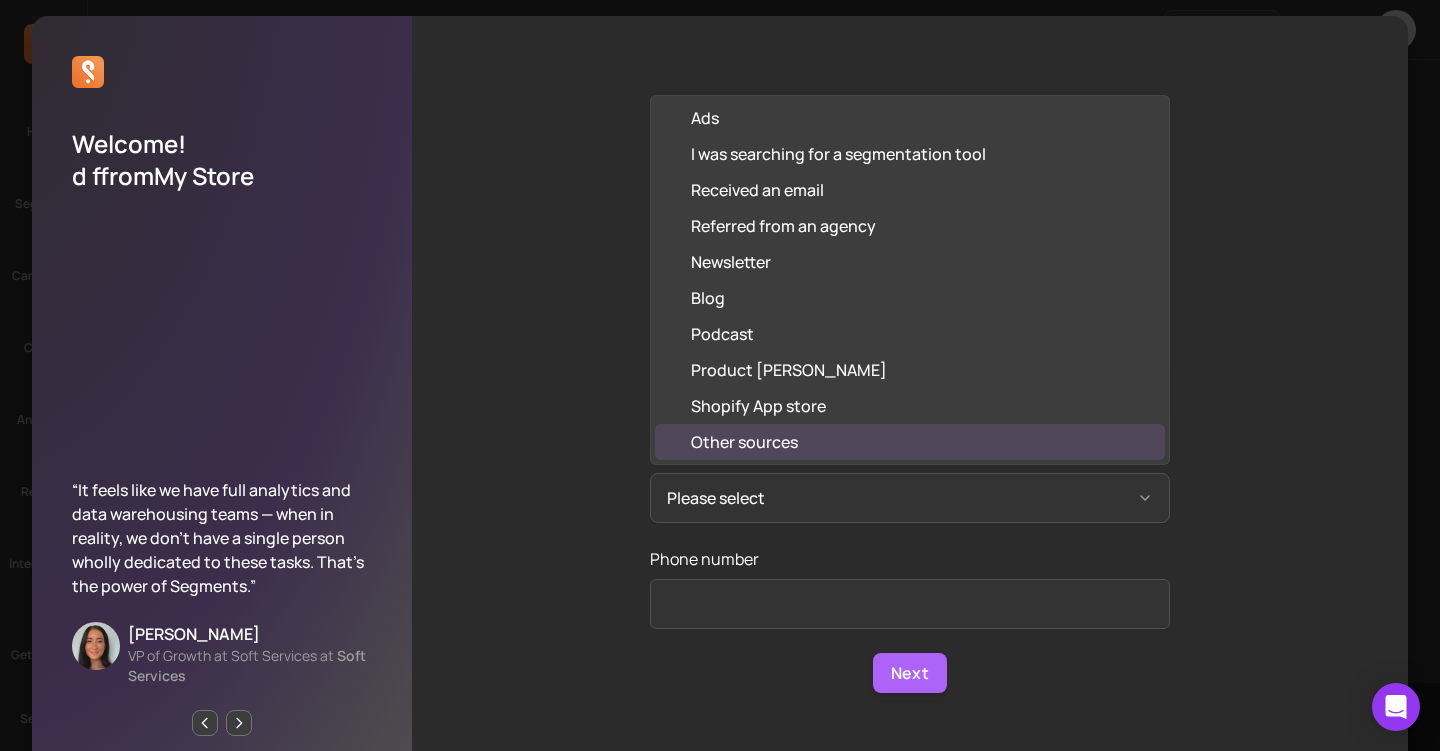 click on "Other sources" at bounding box center [910, 442] 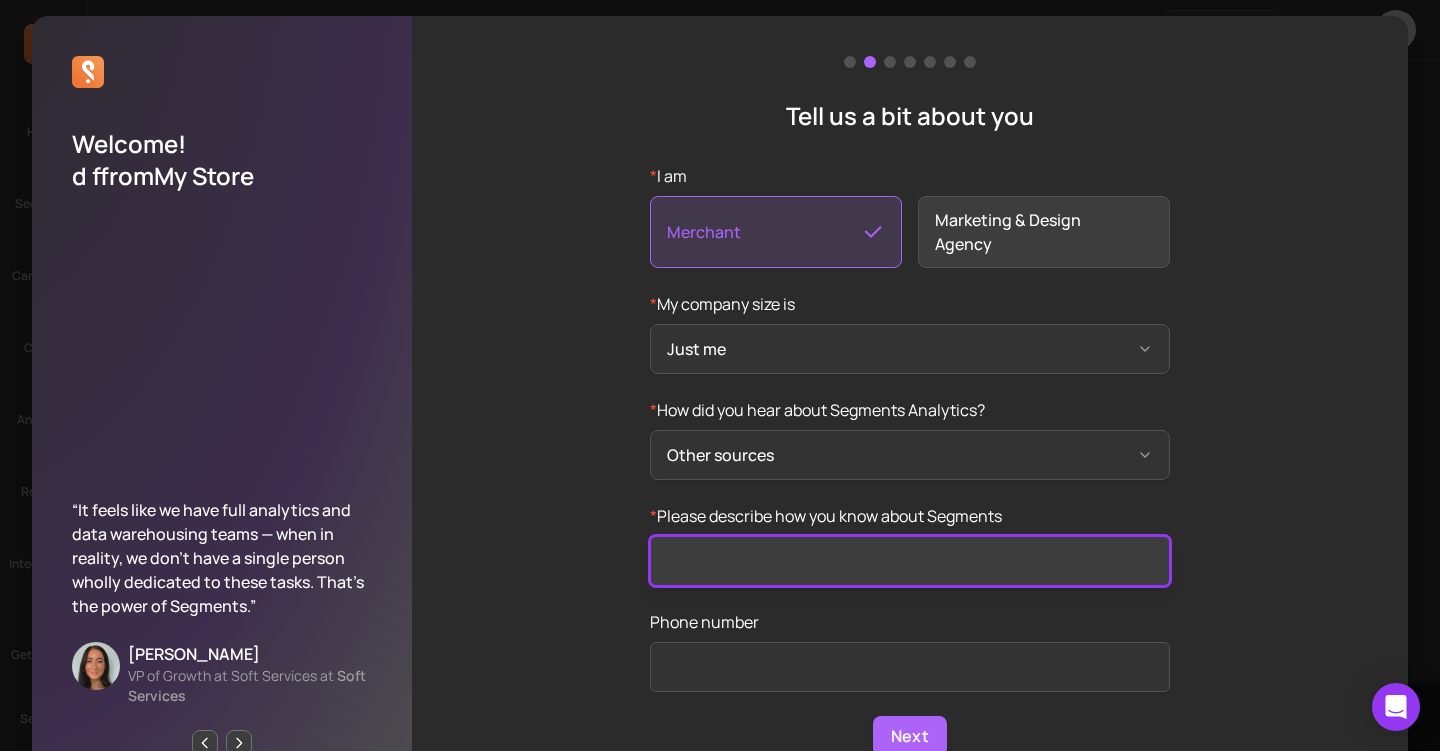 click on "* Please describe how you
know about Segments" at bounding box center [910, 561] 